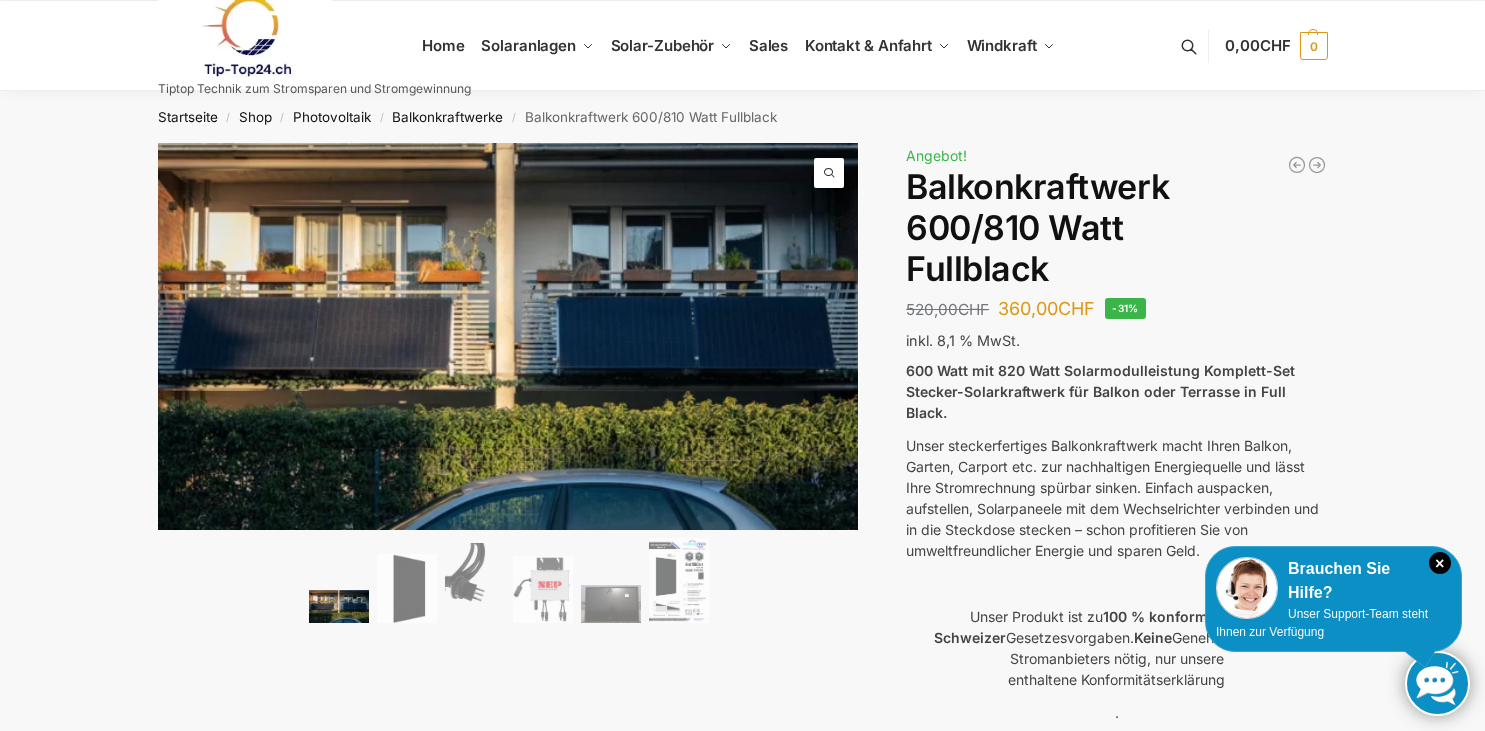 scroll, scrollTop: 0, scrollLeft: 0, axis: both 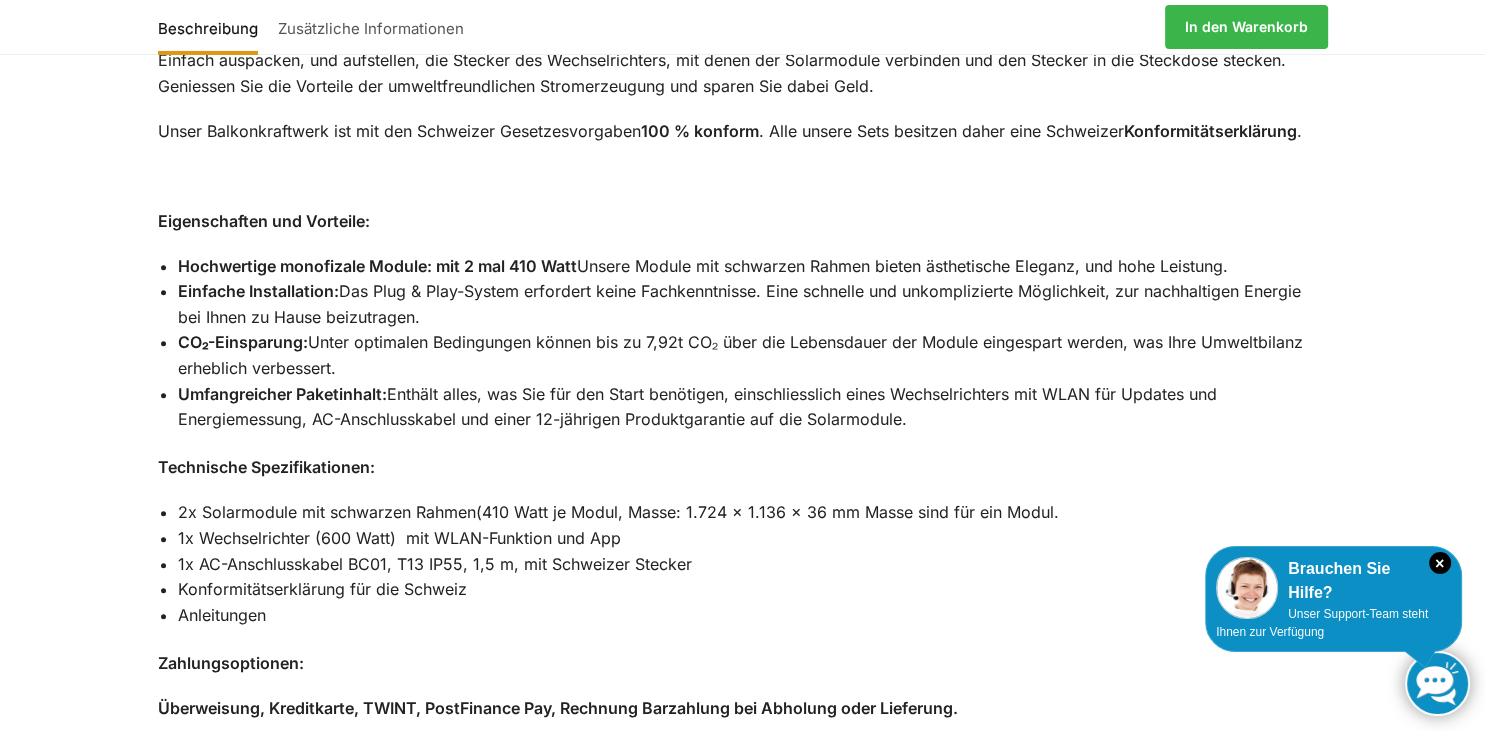 drag, startPoint x: 1480, startPoint y: 217, endPoint x: 1465, endPoint y: 390, distance: 173.64908 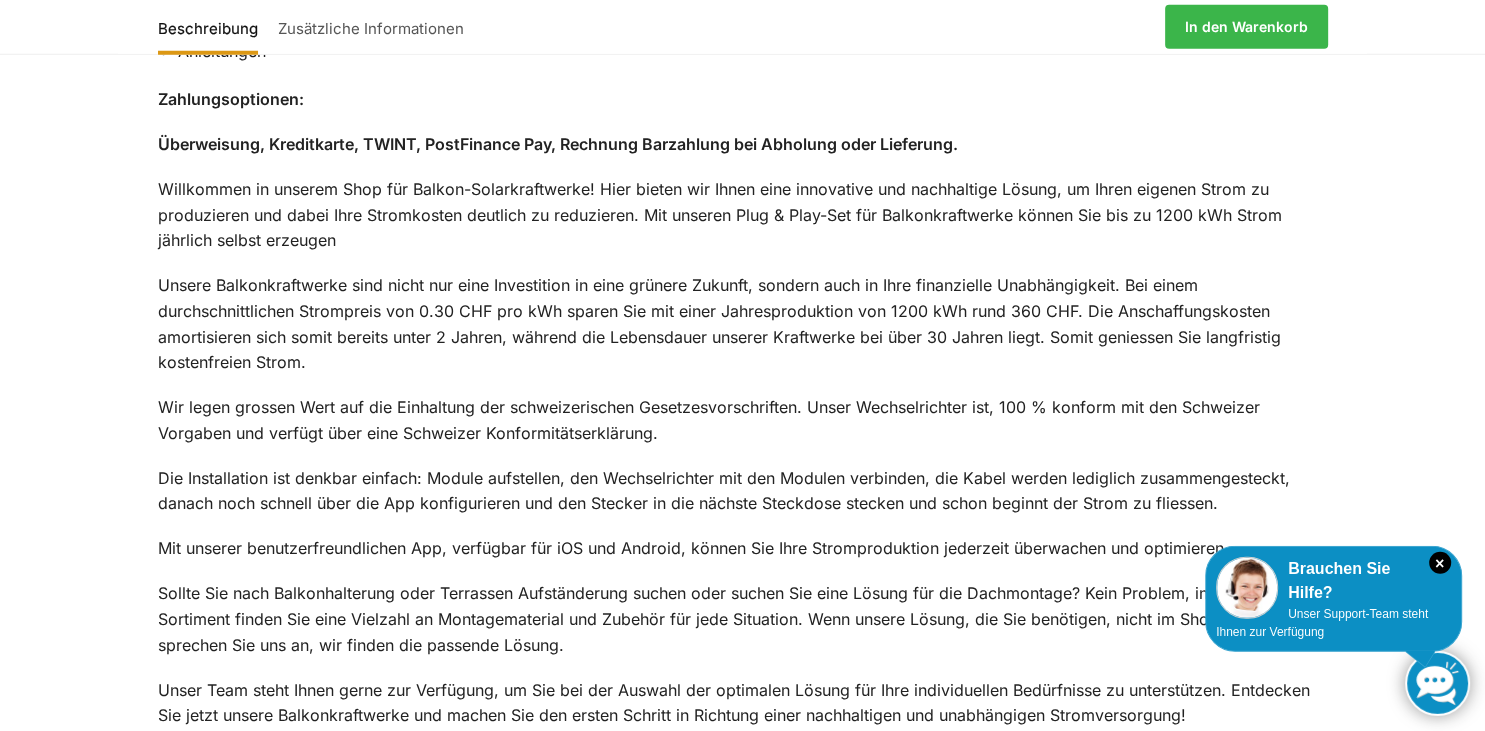 scroll, scrollTop: 2271, scrollLeft: 0, axis: vertical 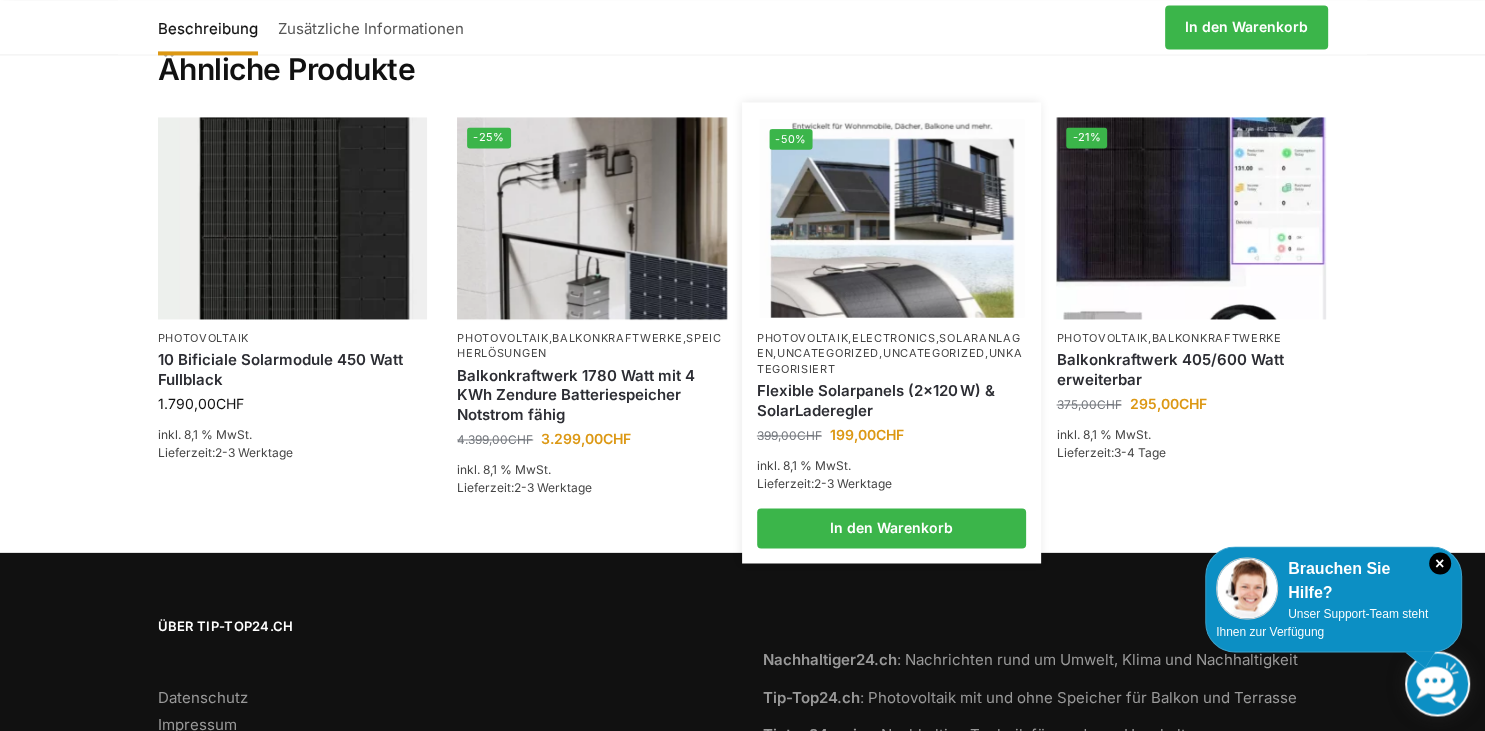 click at bounding box center [891, 218] 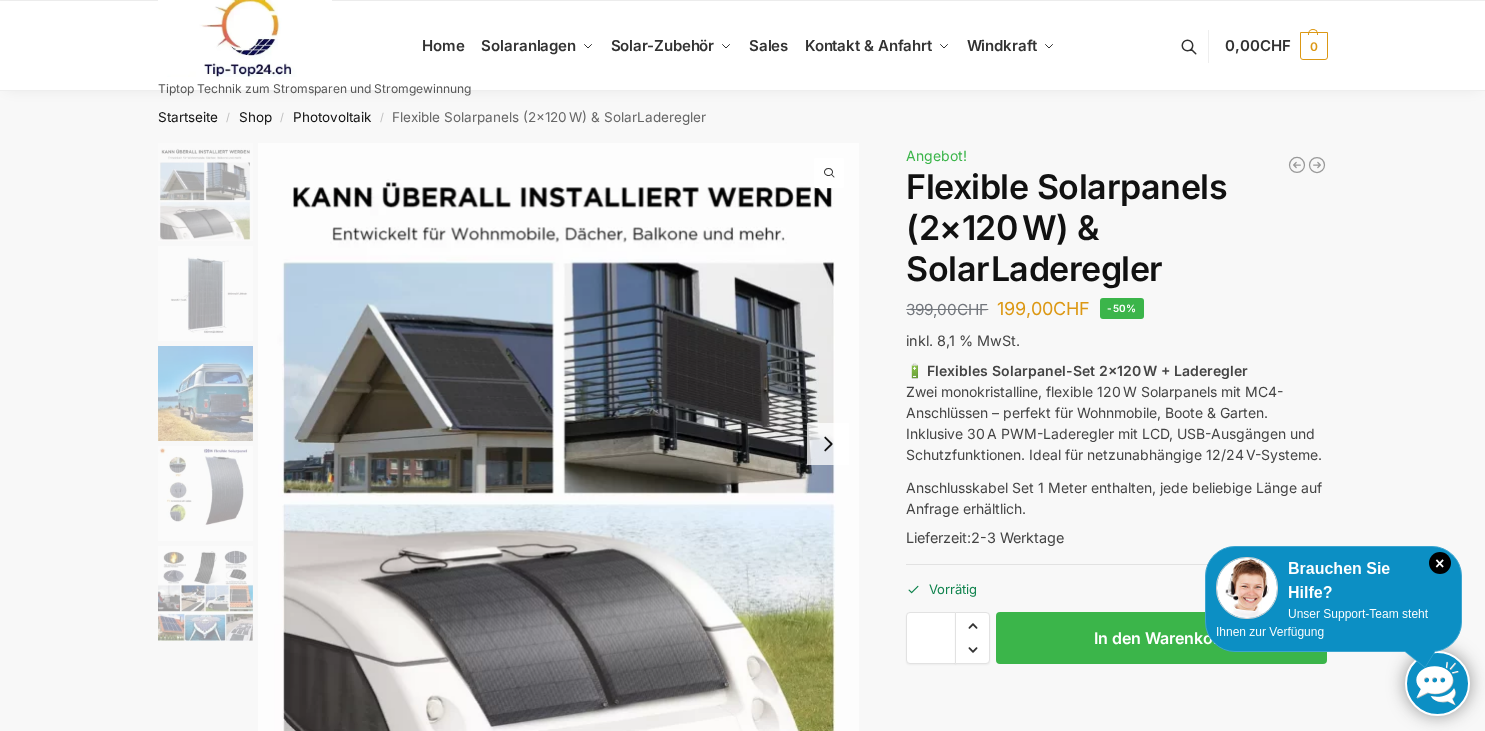 scroll, scrollTop: 0, scrollLeft: 0, axis: both 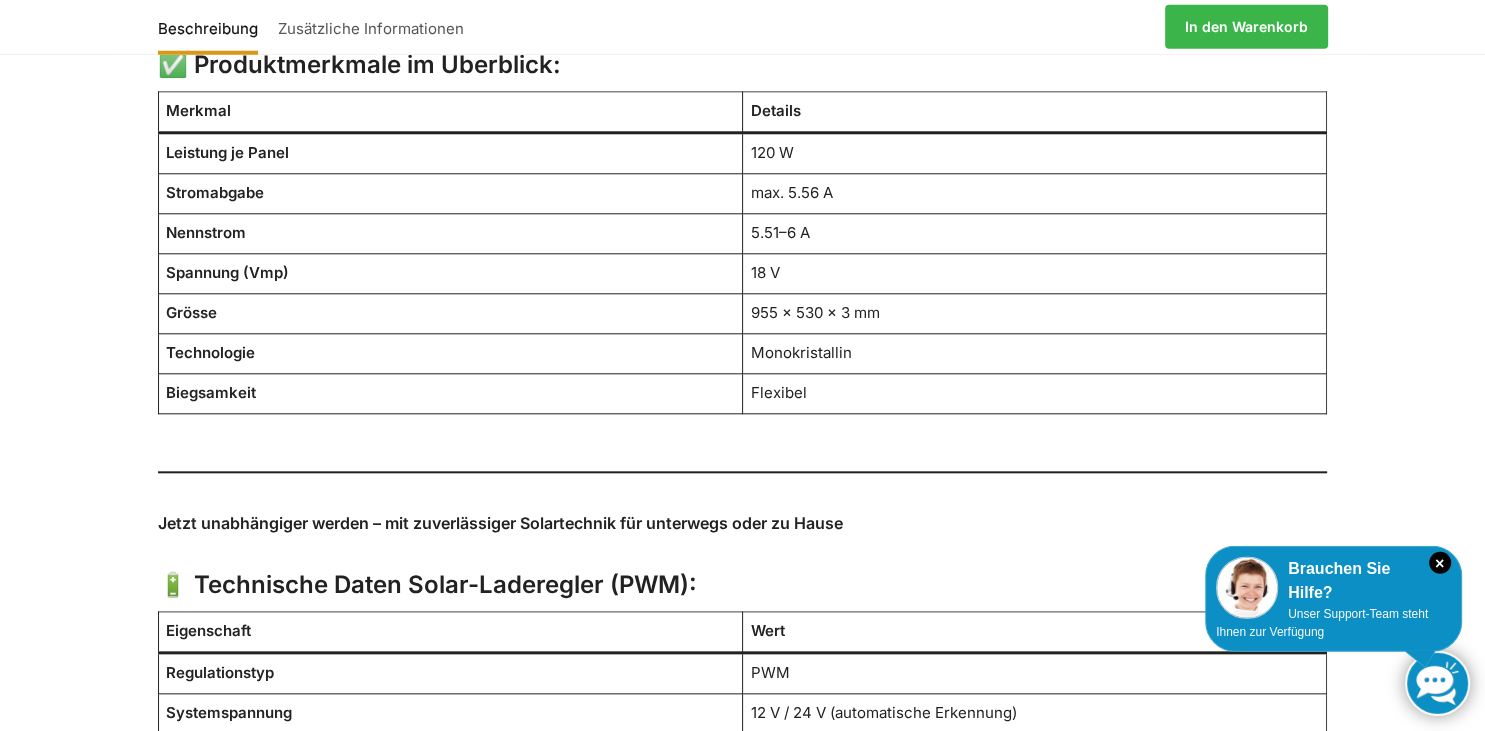 click on "Beschreibung
Zusätzliche Informationen					 🌞 Flexibles Solarpanel-Set (2×120 W) inkl. Solar-Laderegler – Monokristallin, Outdoor-ready Maximale Flexibilität für netzunabhängige Energieversorgung – ideal für Wohnmobile, Boote, Camping oder Gartenhäuser. Dieses leistungsstarke Set besteht aus  zwei flexiblen Solarpanels à 120 Watt  sowie einem  passenden Solar Charge Controller . Die monokristallinen Hochleistungszellen garantieren maximale Energieausbeute auch bei diffusem Licht – und das bei minimalem Platzbedarf und Gewicht. ✅ Produktmerkmale im Überblick: 🔋 Inklusive Solar Charge Controller Der mitgelieferte  Laderegler schützt deine Batterien  zuverlässig vor Überladung, Tiefentladung und Rückstrom. Kompatibel mit 12 V- oder 24 V-Batteriesystemen (AGM, GEL, LiFePO₄ je nach Ausführung), ist er die ideale Ergänzung für dein Solarsystem. 🌦 Für den Einsatz im Freien gemacht Wetterfest & UV-beständig Ultraflaches Design: nur 3 mm dick nur 2,3 KG leicht" at bounding box center (742, 40) 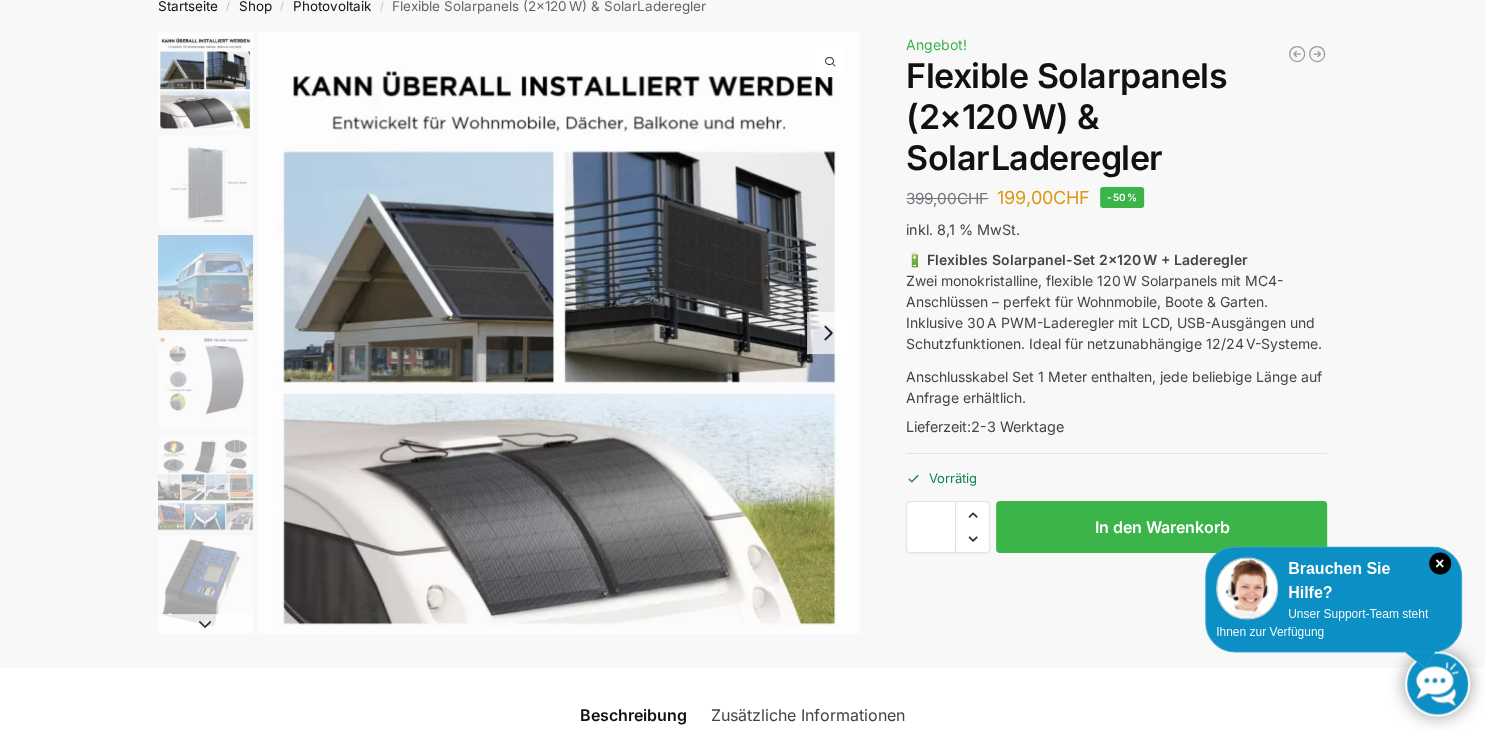 scroll, scrollTop: 0, scrollLeft: 0, axis: both 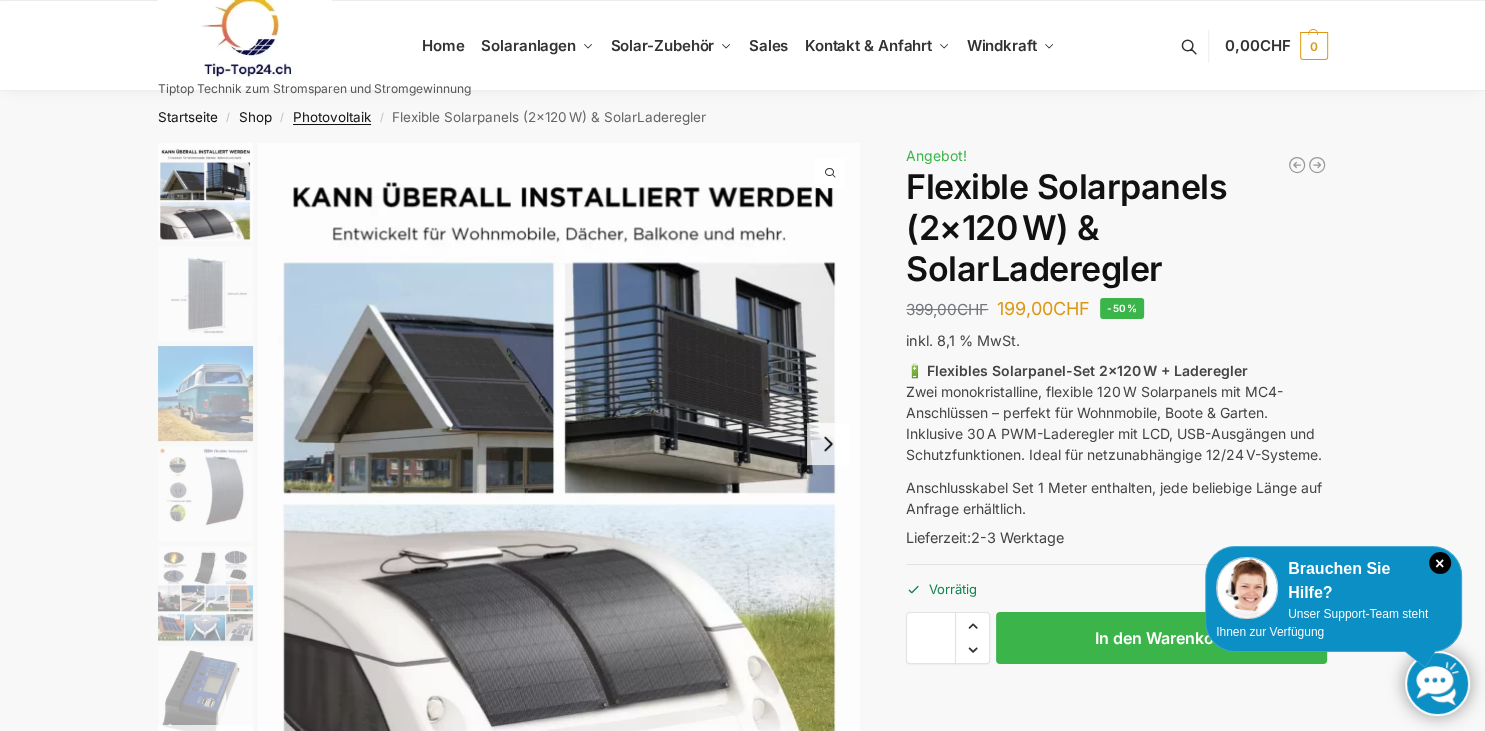 click on "Photovoltaik" at bounding box center [332, 117] 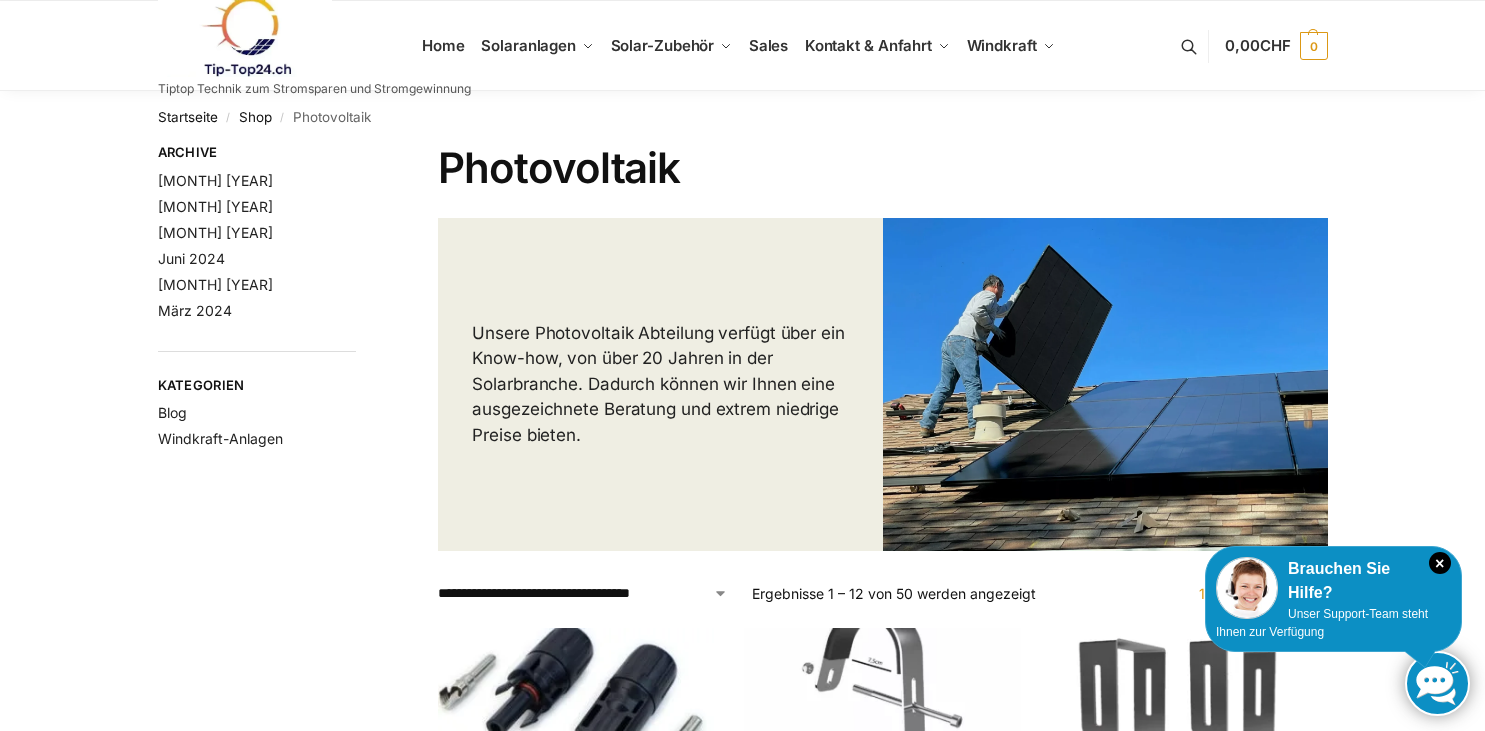 scroll, scrollTop: 0, scrollLeft: 0, axis: both 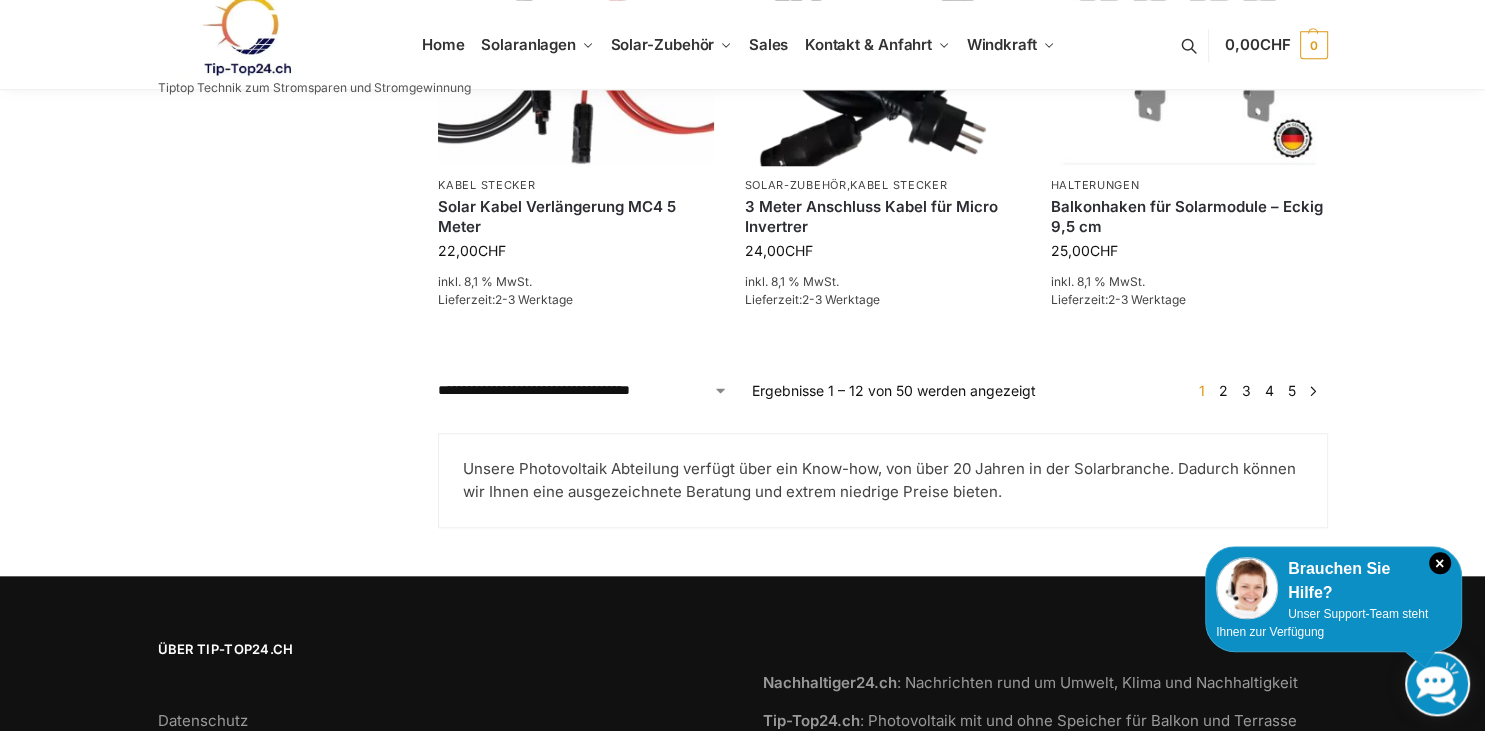 click on "2" at bounding box center [1223, 390] 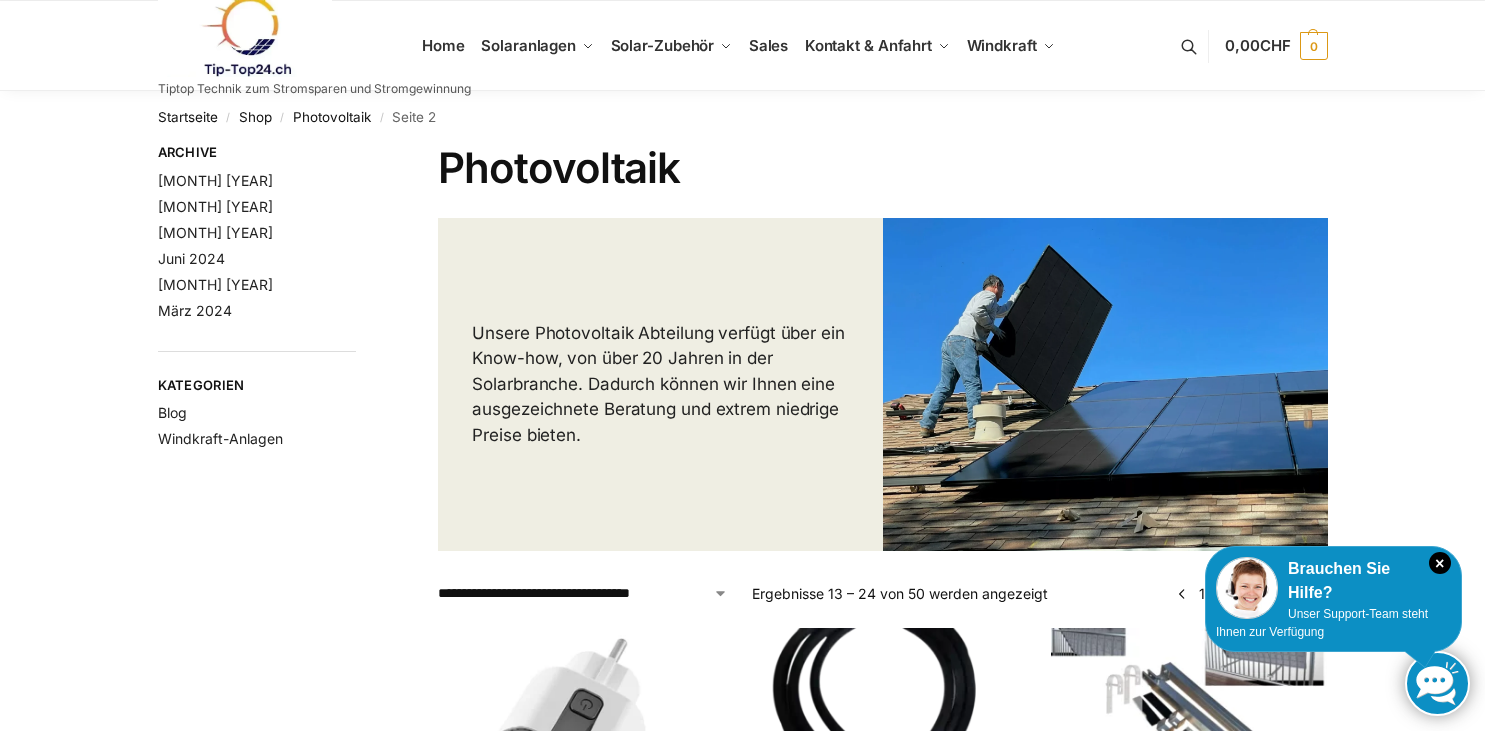 scroll, scrollTop: 0, scrollLeft: 0, axis: both 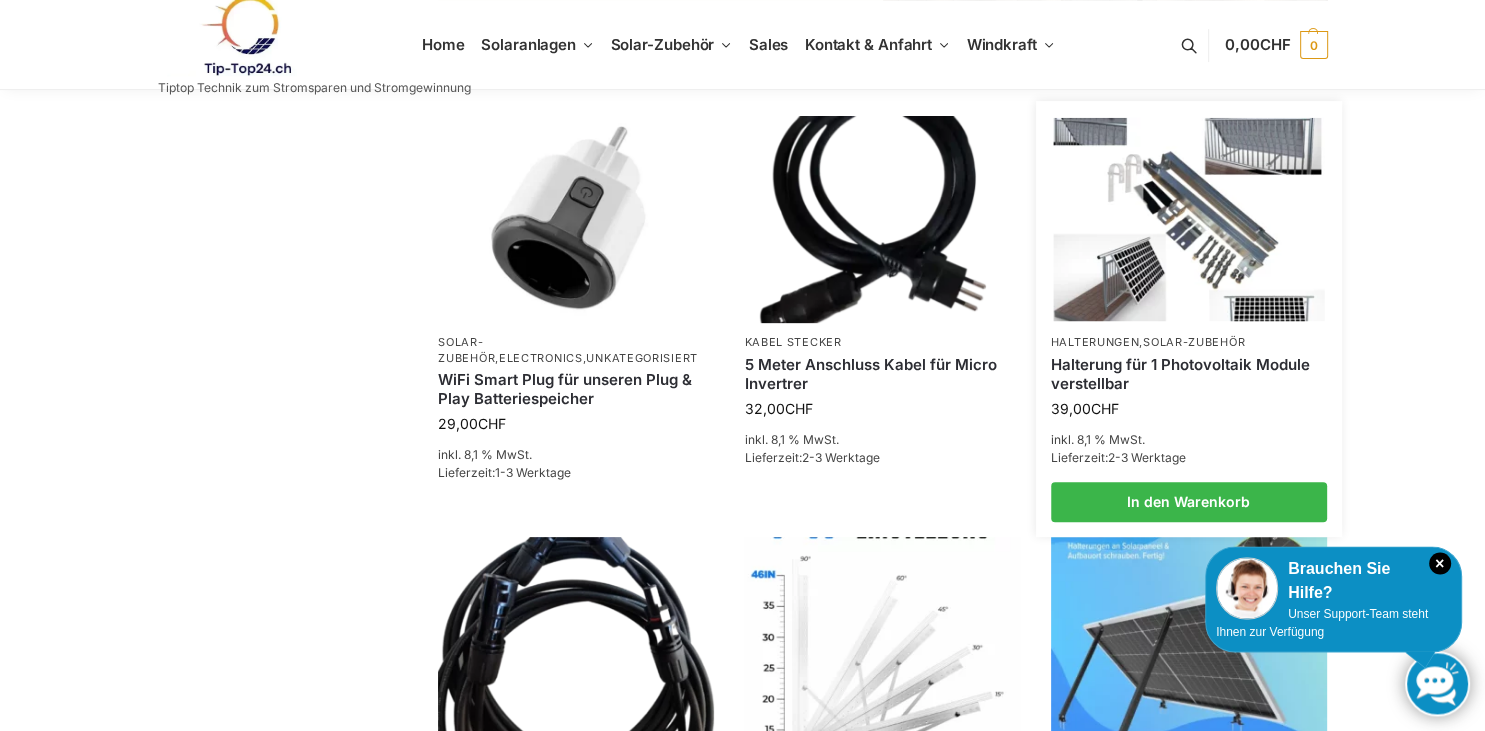 click at bounding box center [1188, 219] 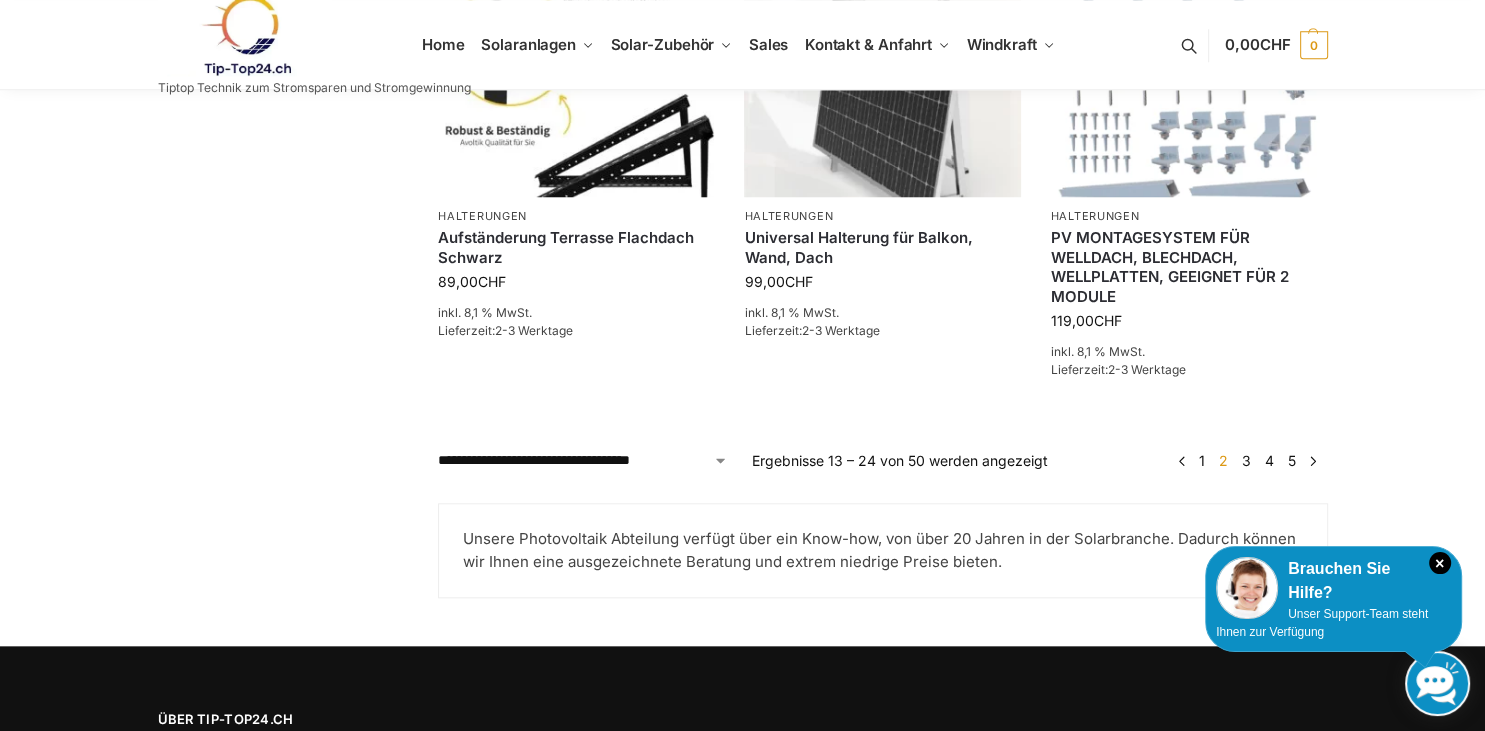 scroll, scrollTop: 1873, scrollLeft: 0, axis: vertical 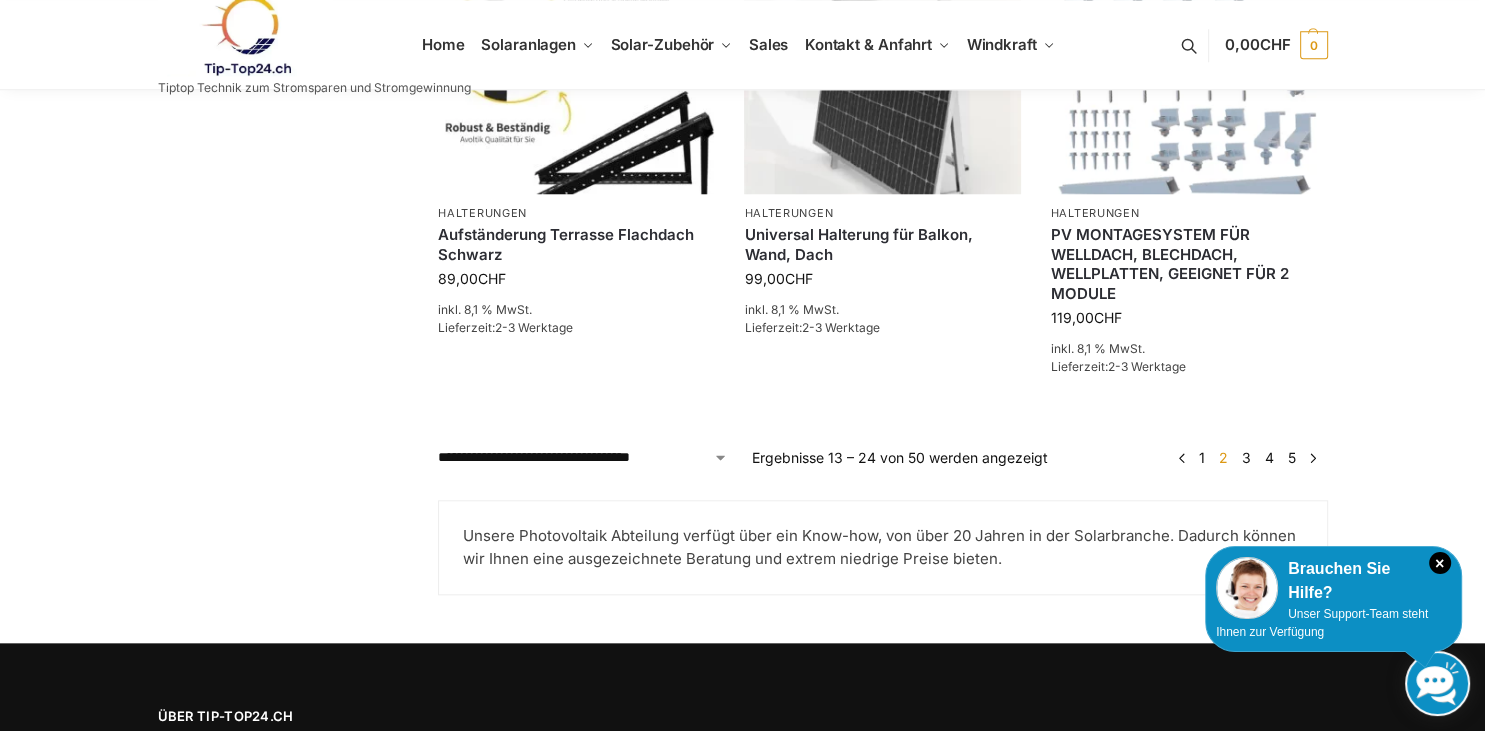 click on "3" at bounding box center (1246, 457) 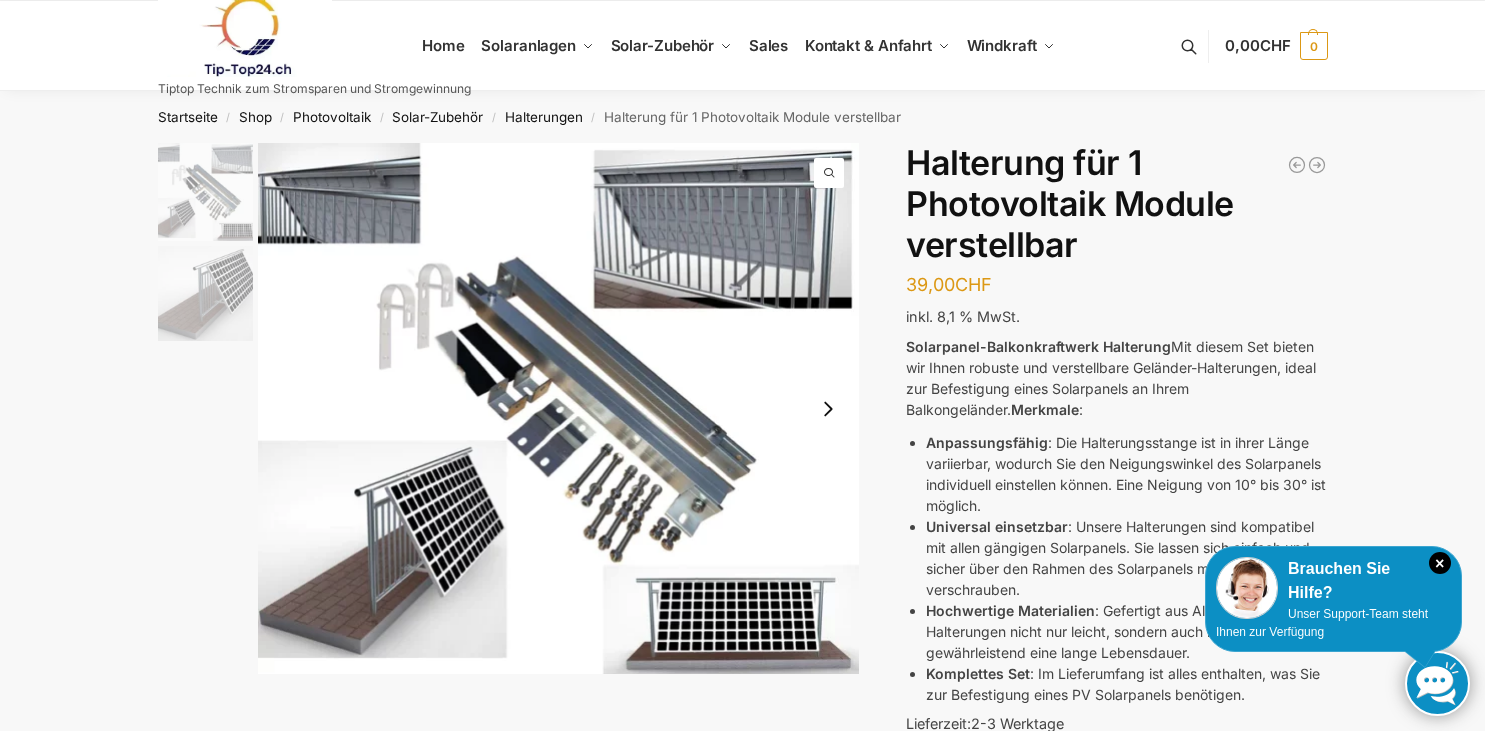 scroll, scrollTop: 0, scrollLeft: 0, axis: both 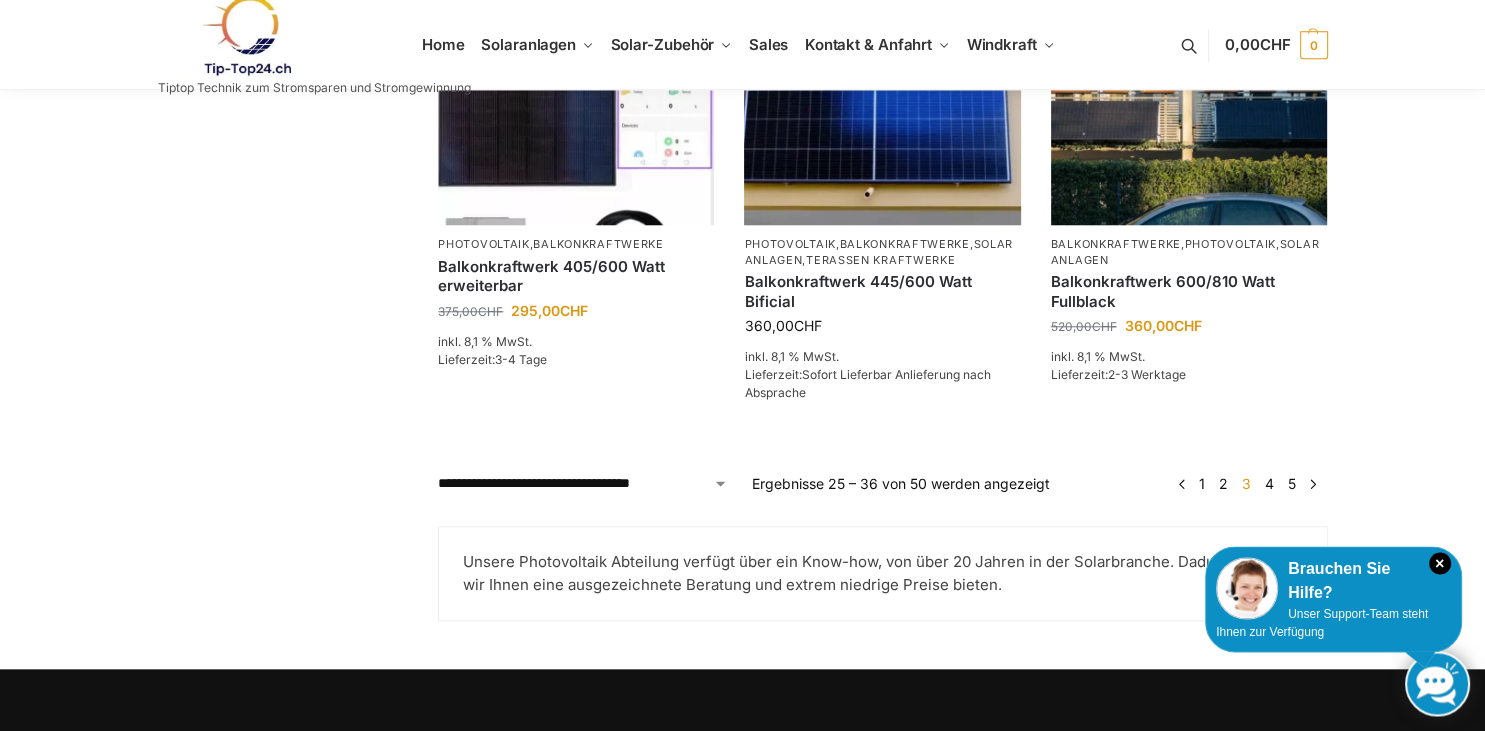 click on "4" at bounding box center [1269, 483] 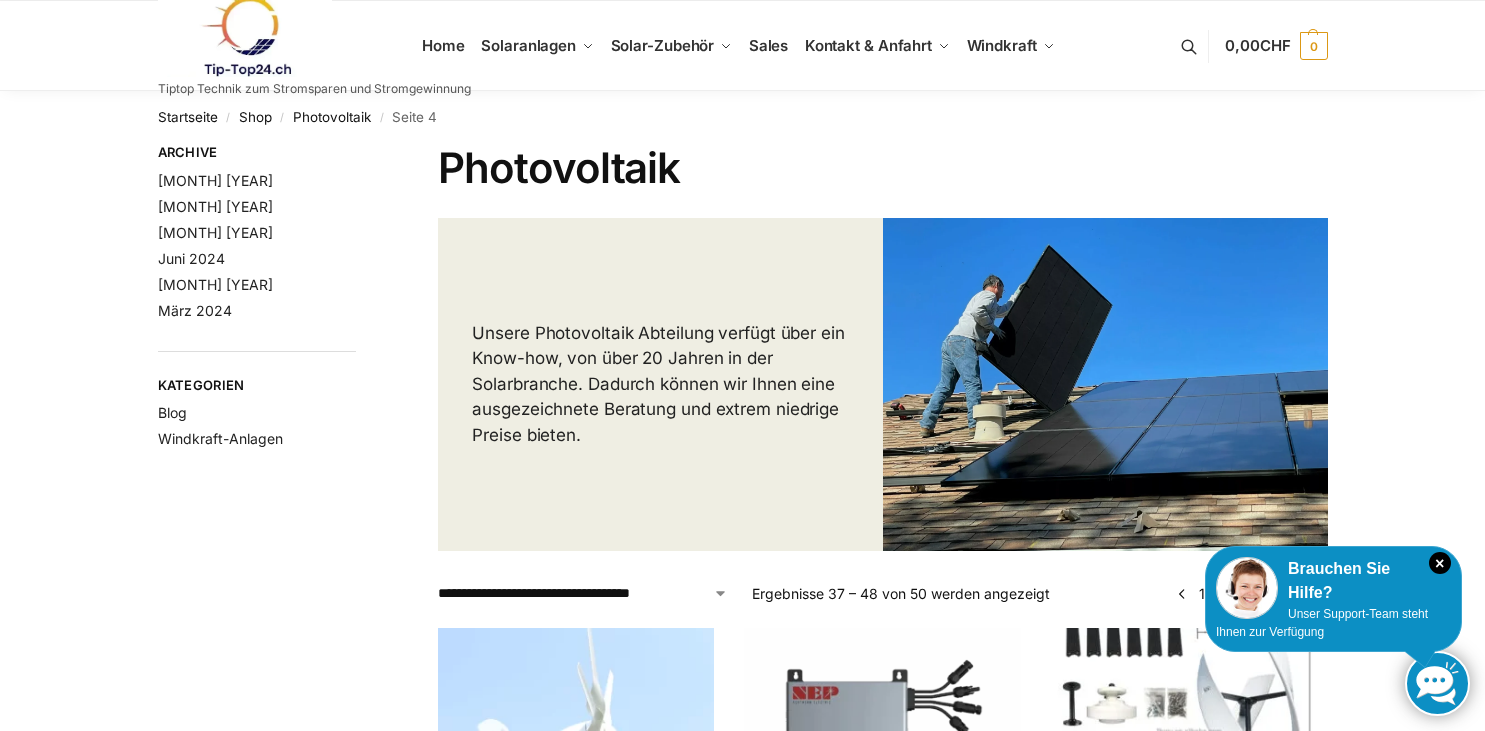 scroll, scrollTop: 0, scrollLeft: 0, axis: both 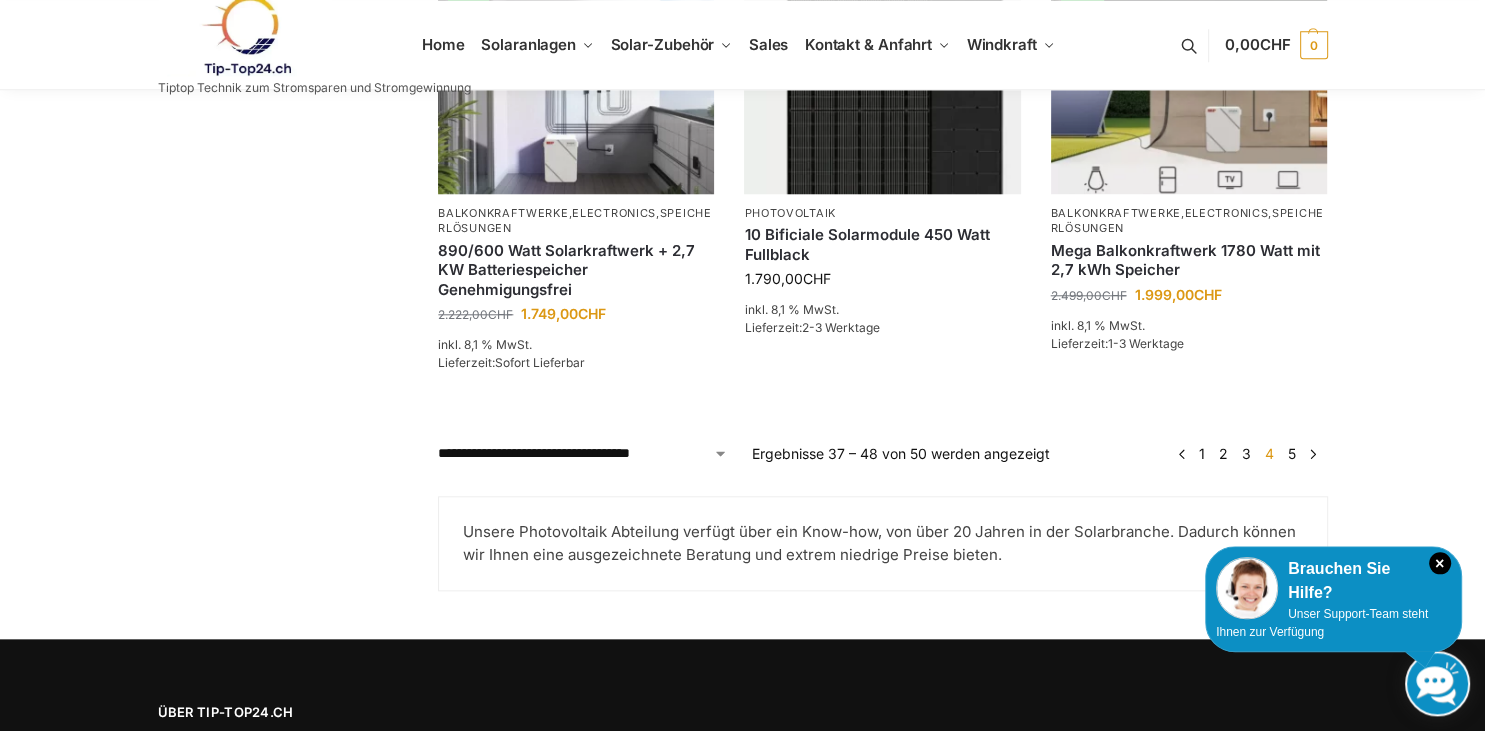 click on "5" at bounding box center [1292, 453] 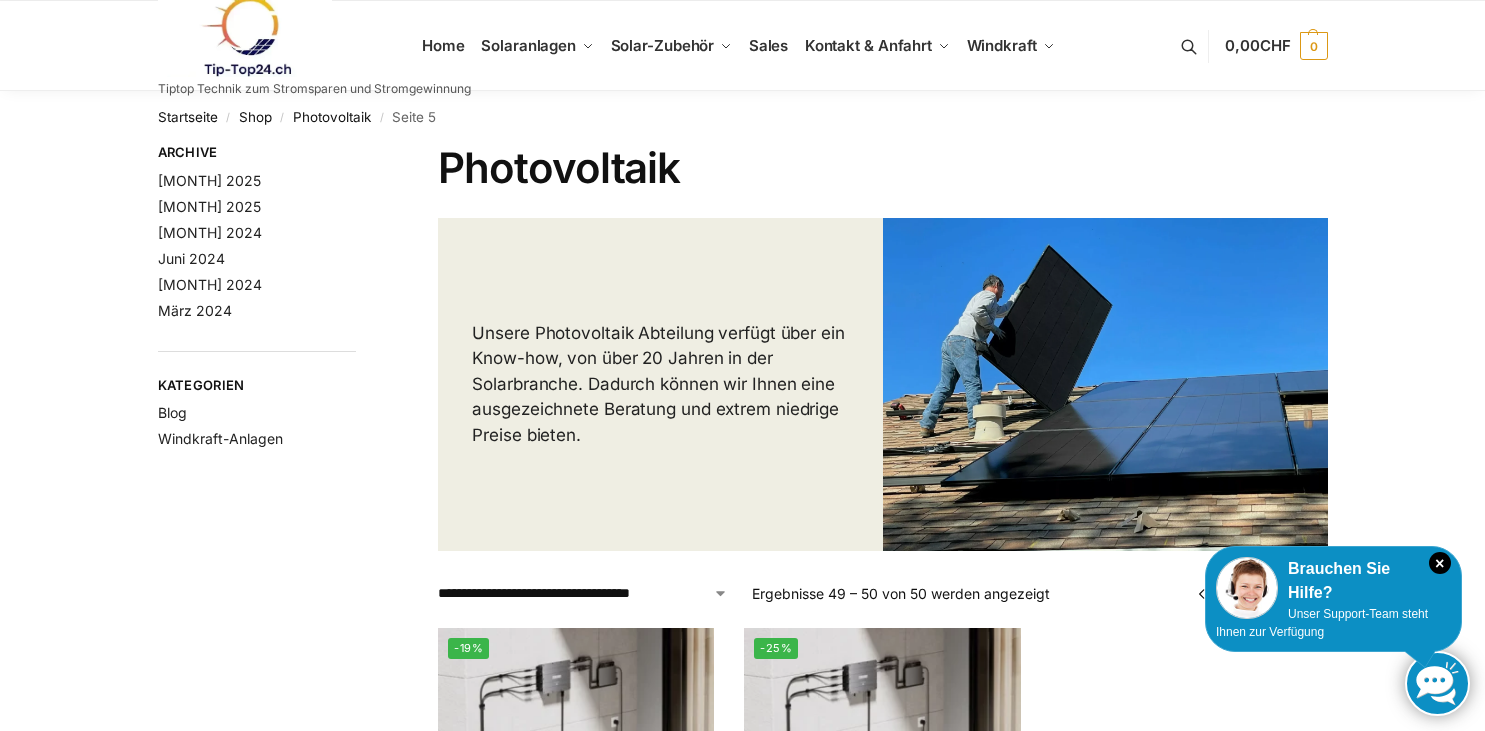 scroll, scrollTop: 0, scrollLeft: 0, axis: both 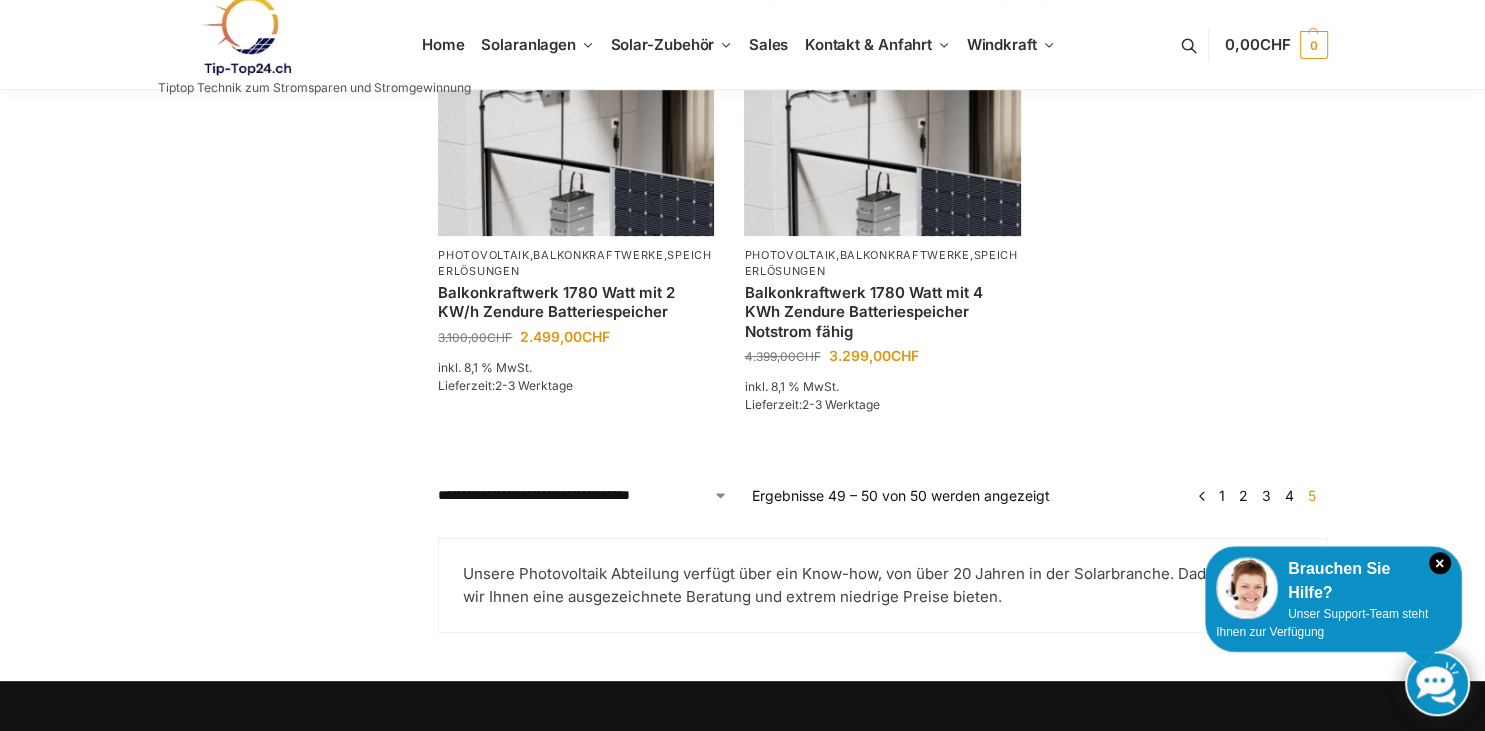 click on "4" at bounding box center (1289, 495) 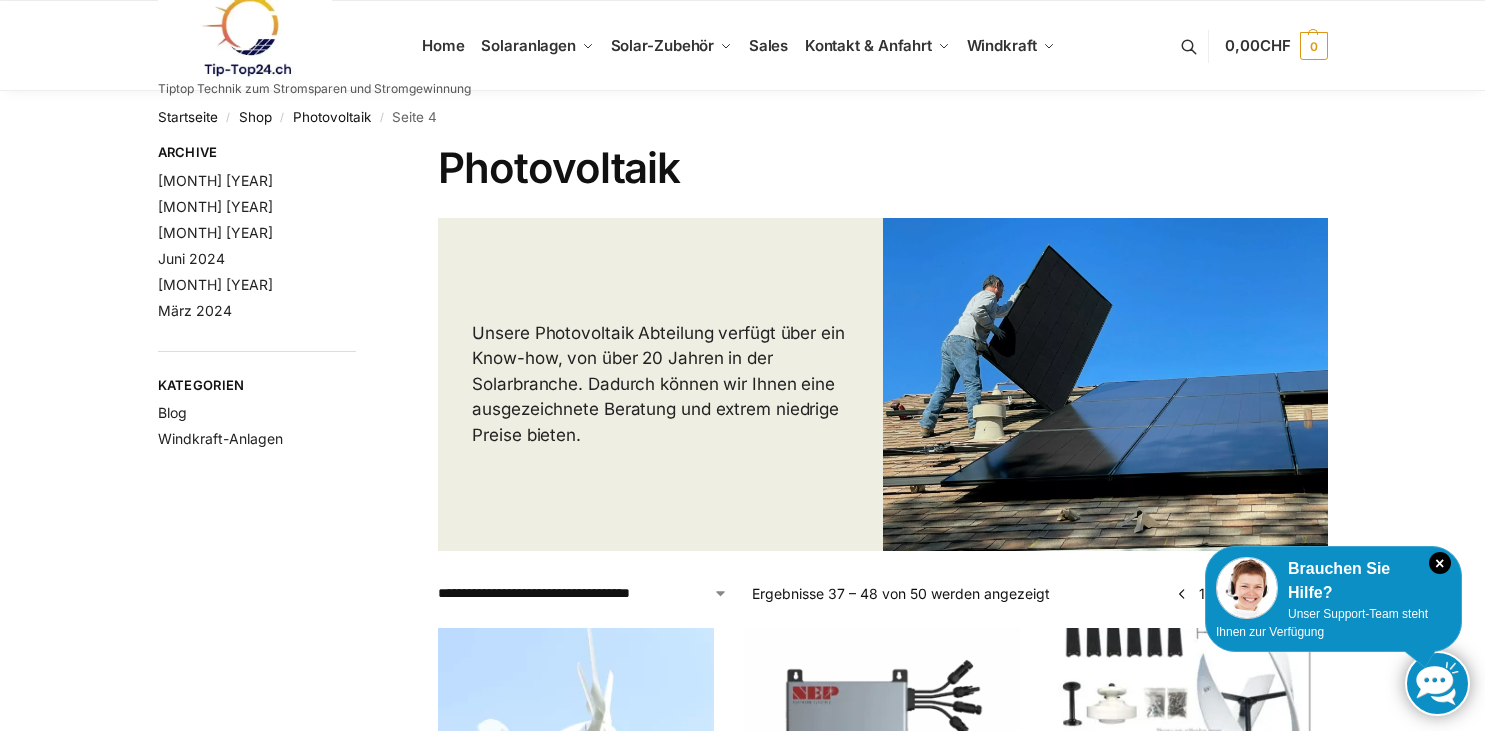 scroll, scrollTop: 0, scrollLeft: 0, axis: both 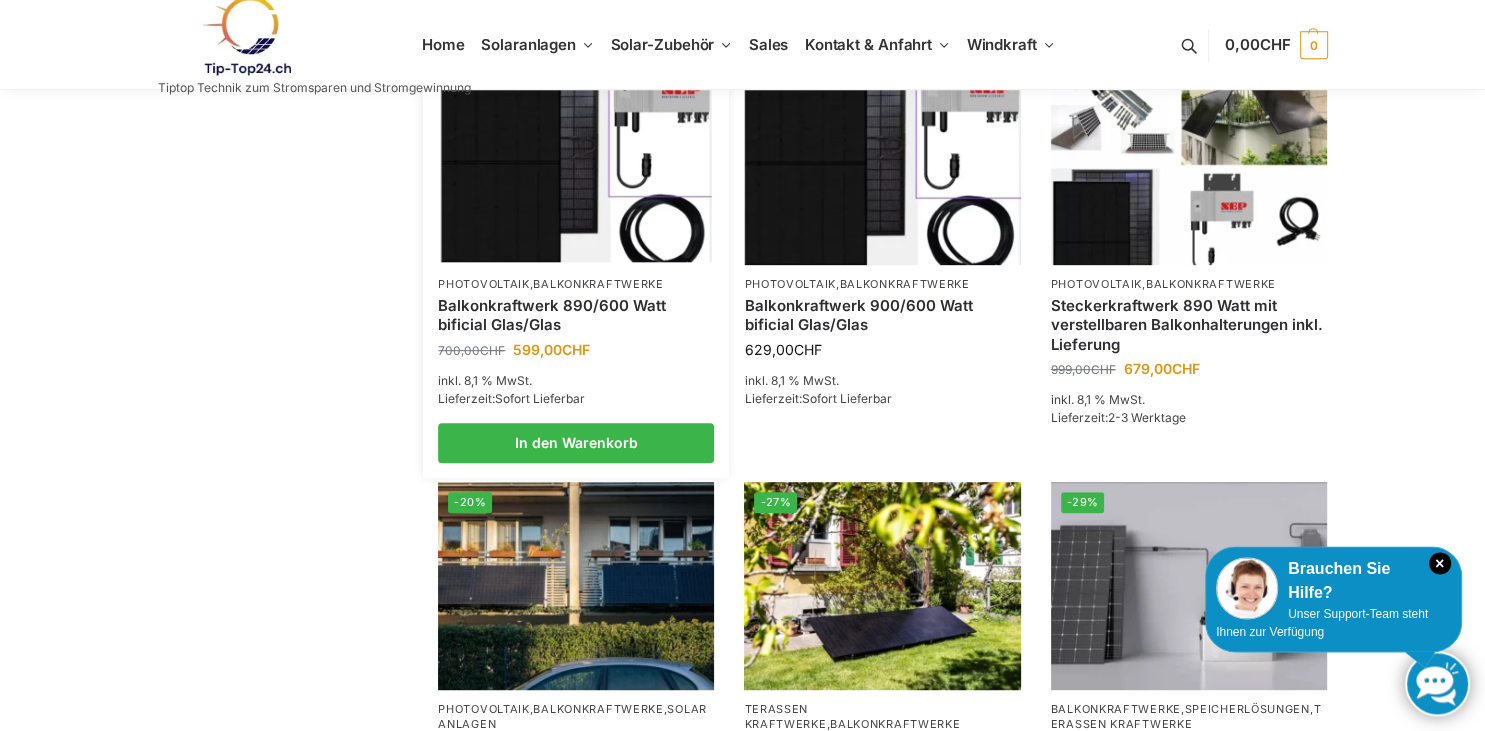 click on "Balkonkraftwerk 890/600 Watt bificial Glas/Glas" at bounding box center [576, 315] 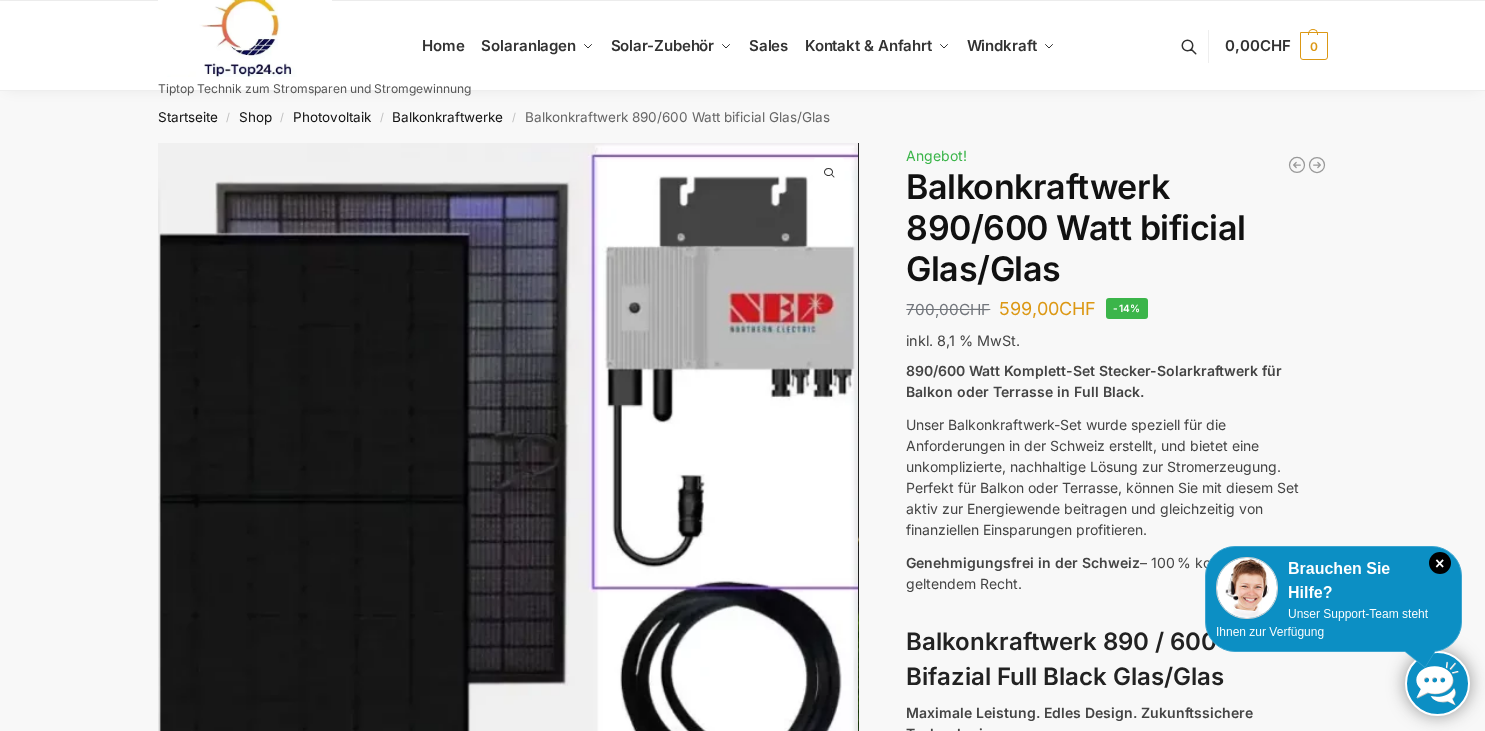 scroll, scrollTop: 0, scrollLeft: 0, axis: both 